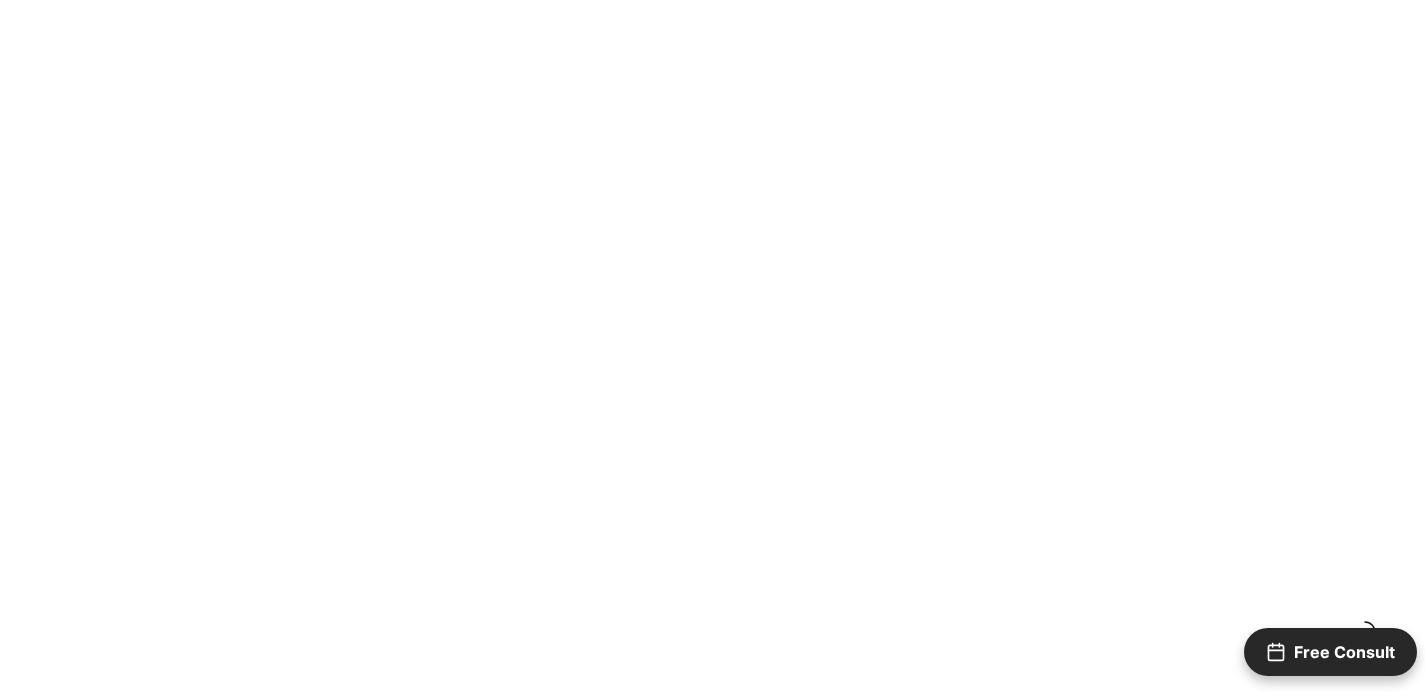 scroll, scrollTop: 0, scrollLeft: 0, axis: both 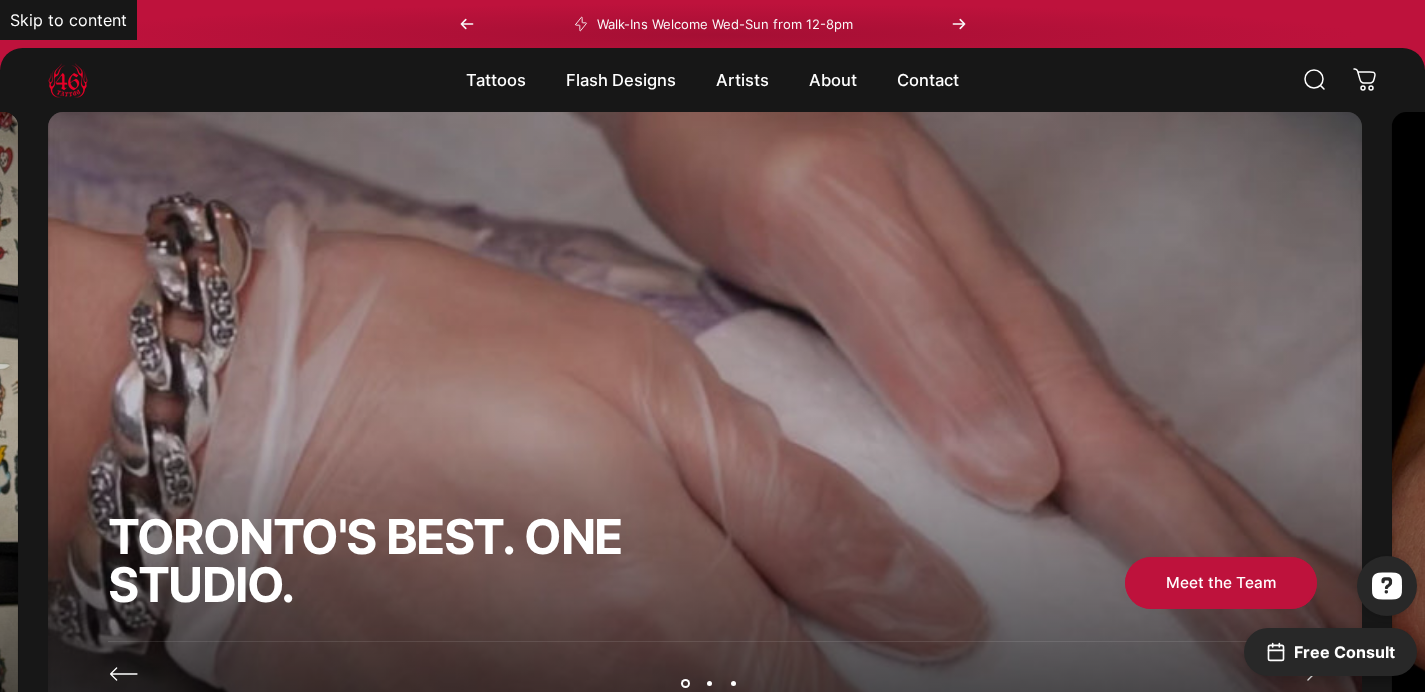 click on "Skip to content" at bounding box center (68, 20) 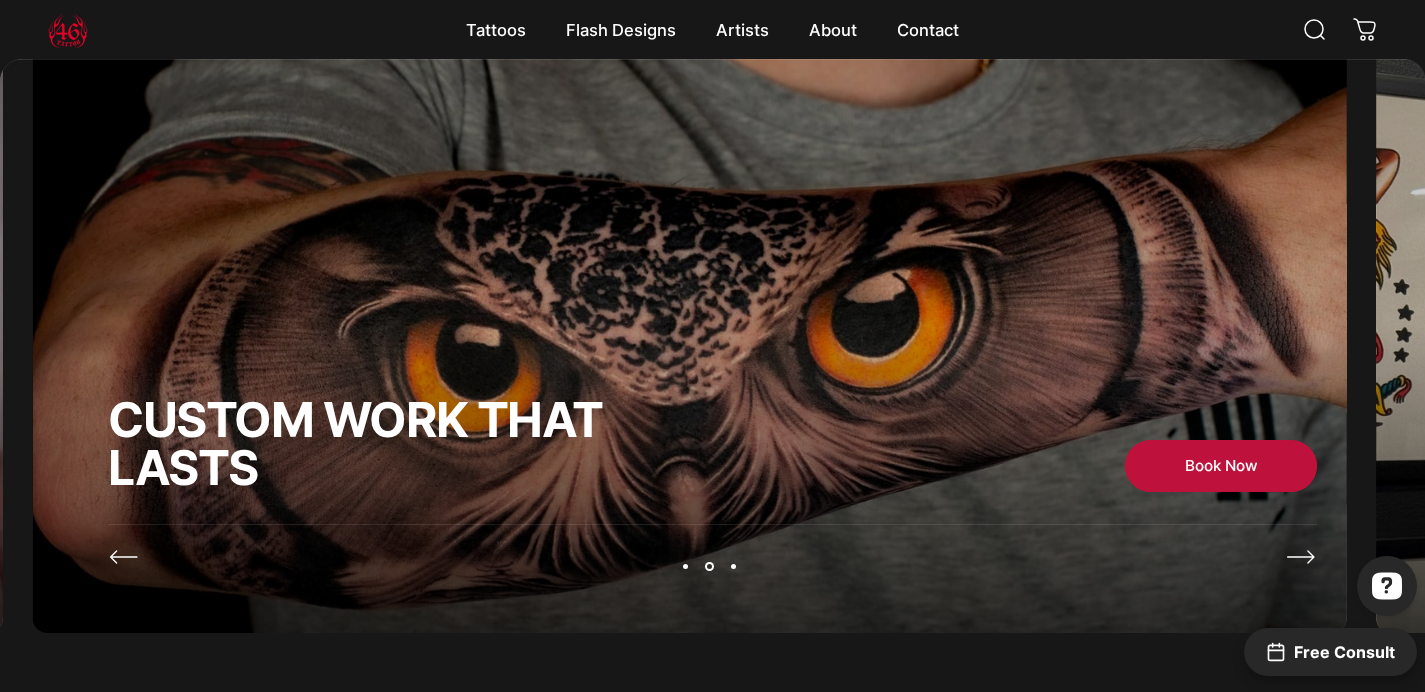 scroll, scrollTop: 739, scrollLeft: 0, axis: vertical 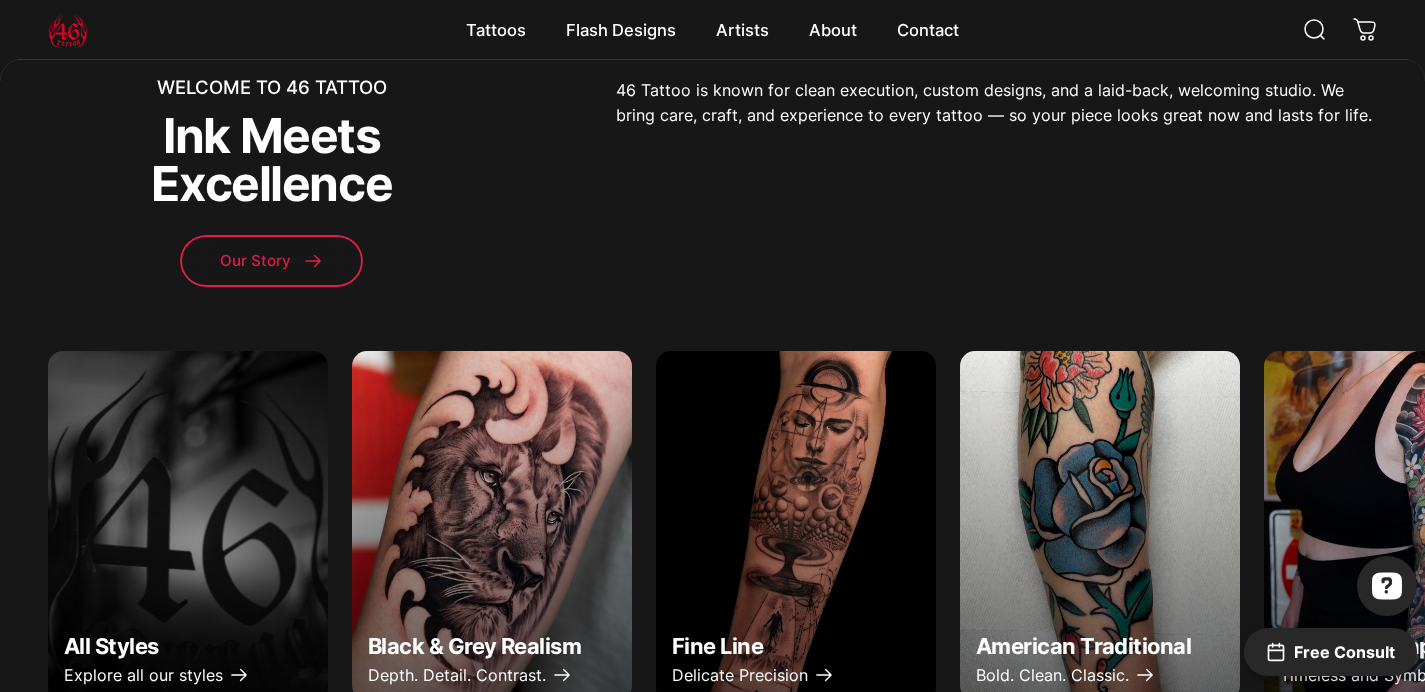 click at bounding box center (68, 30) 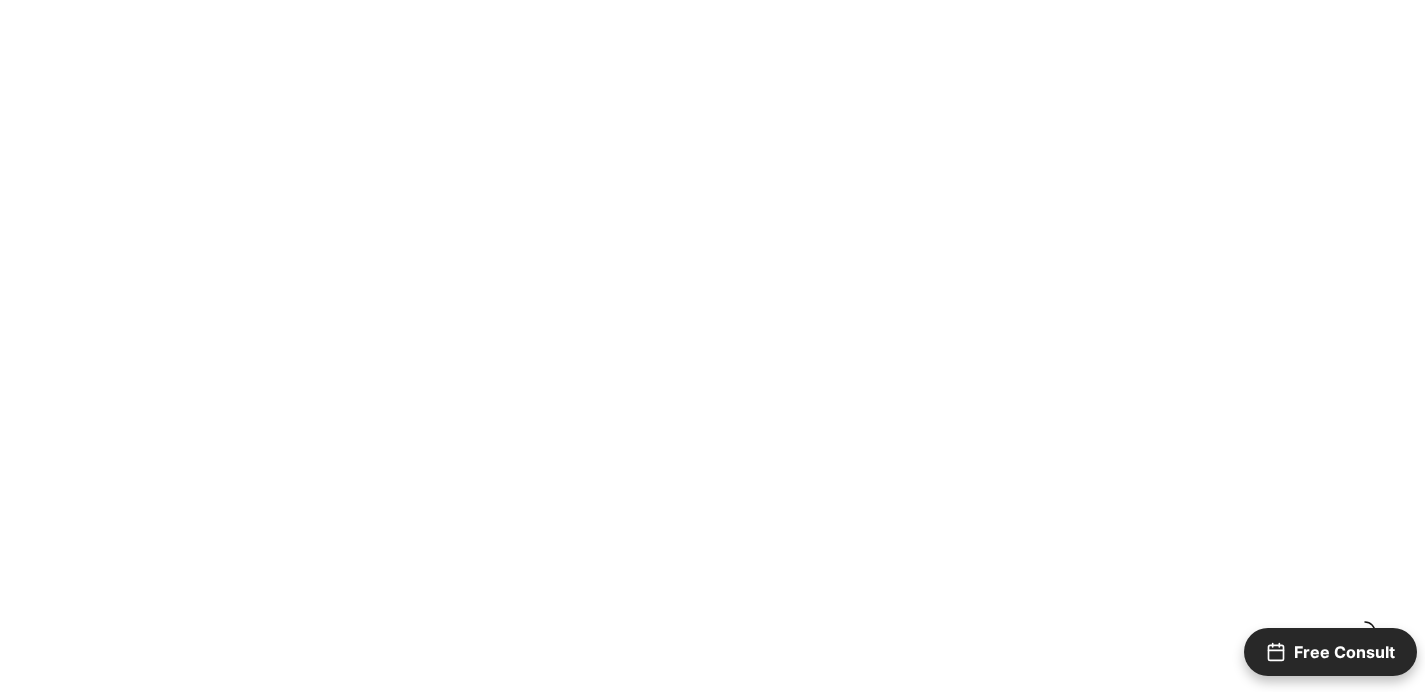 scroll, scrollTop: 0, scrollLeft: 0, axis: both 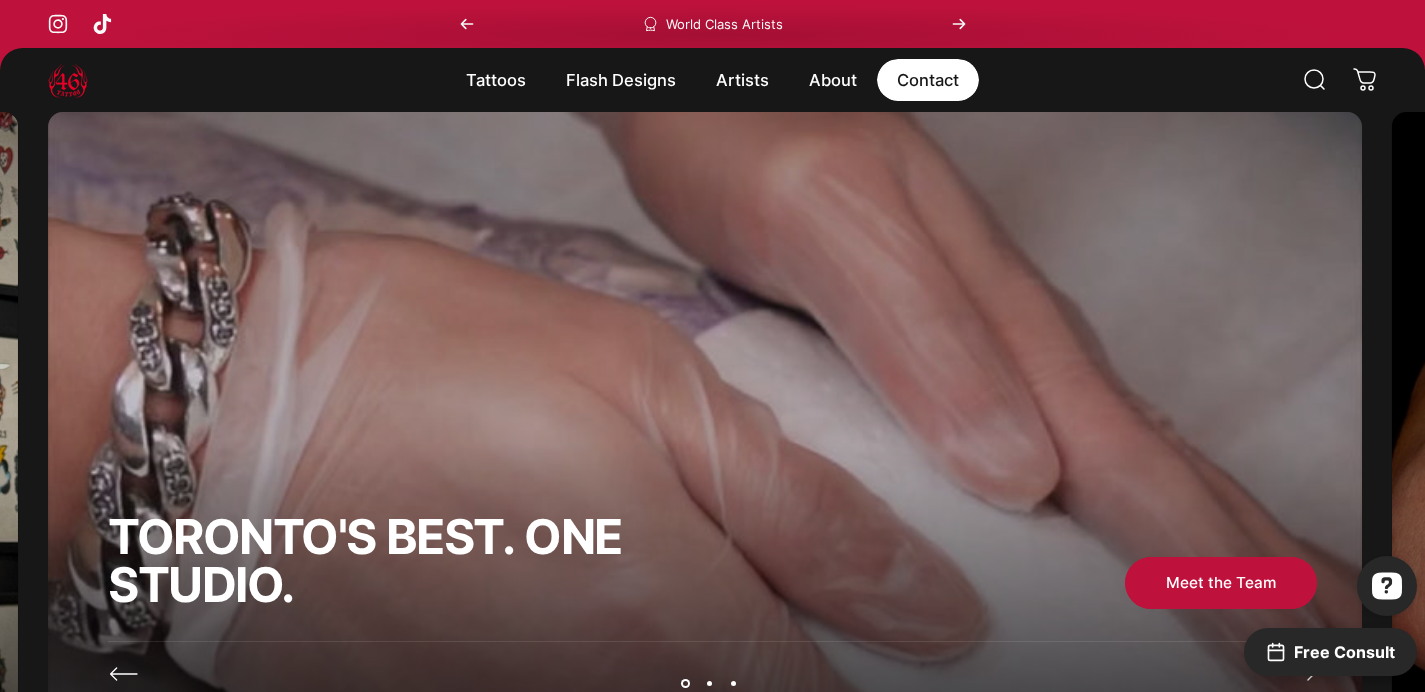 click on "Contact Contact" at bounding box center [928, 80] 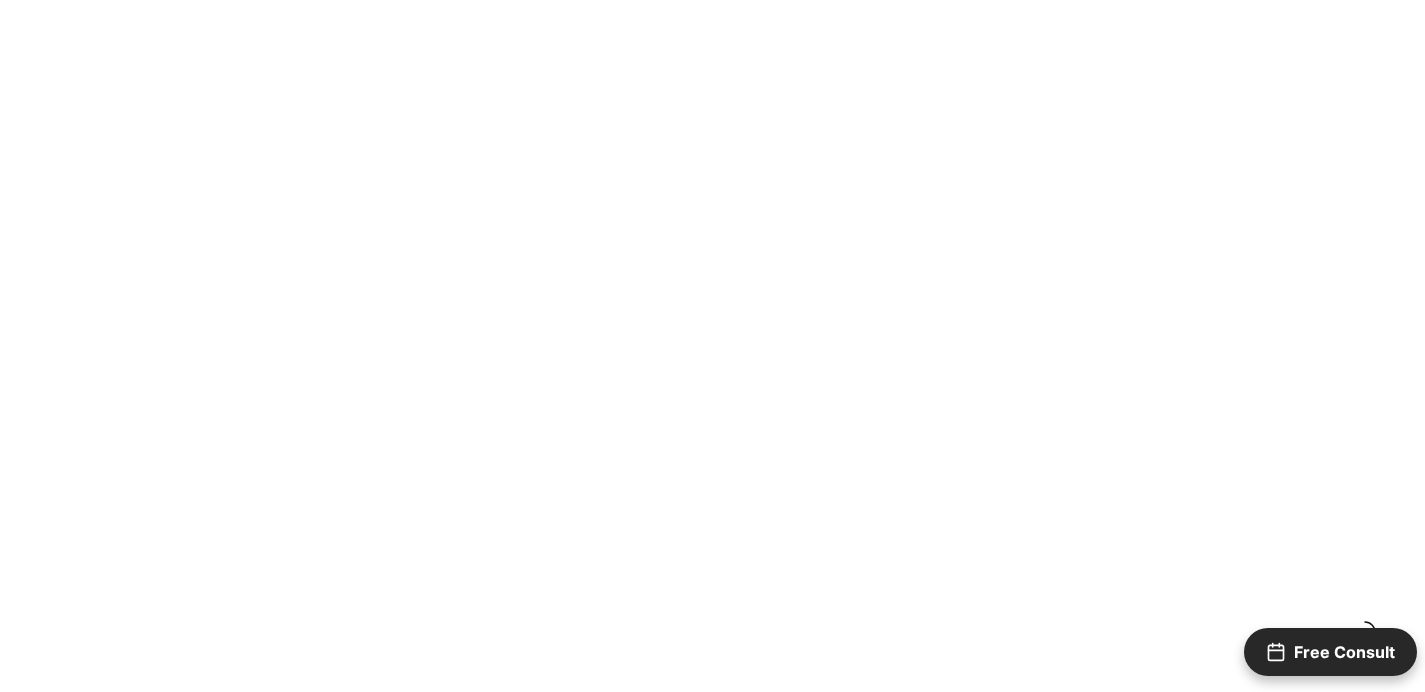 scroll, scrollTop: 0, scrollLeft: 0, axis: both 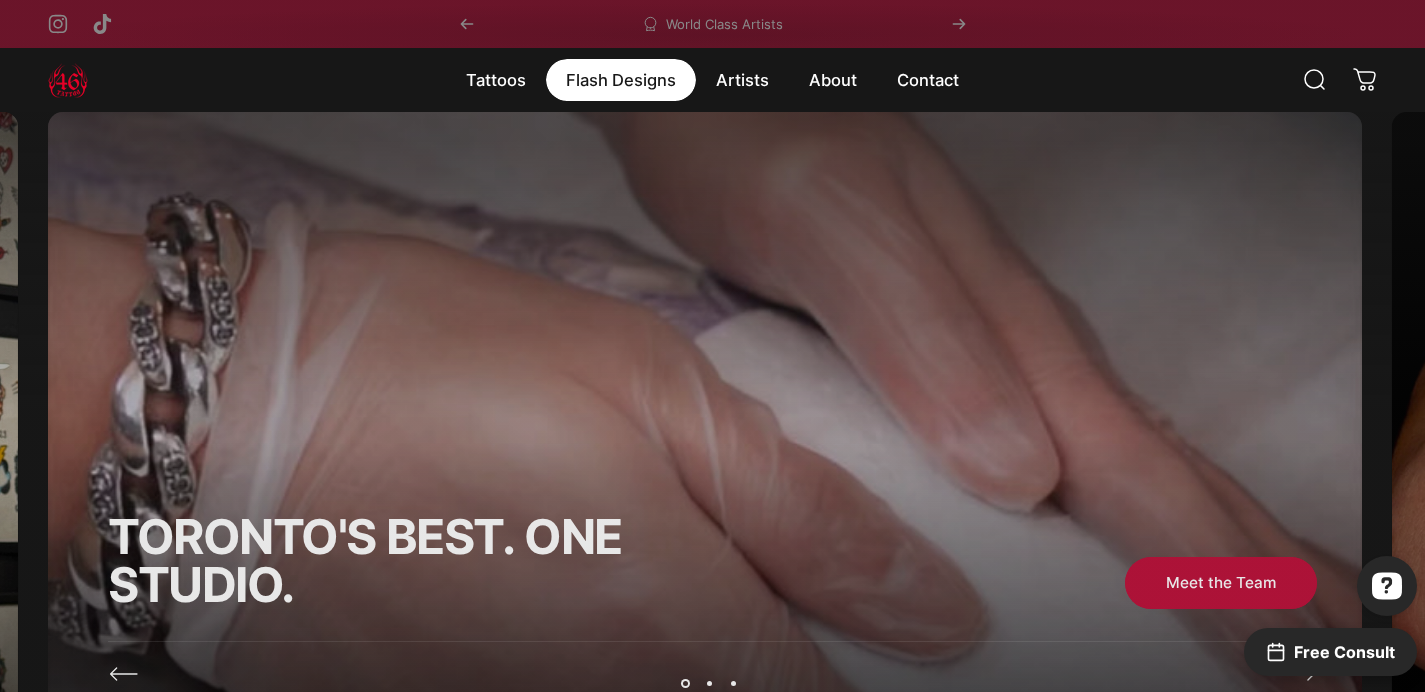 click on "Flash Designs Flash Designs" at bounding box center [496, 80] 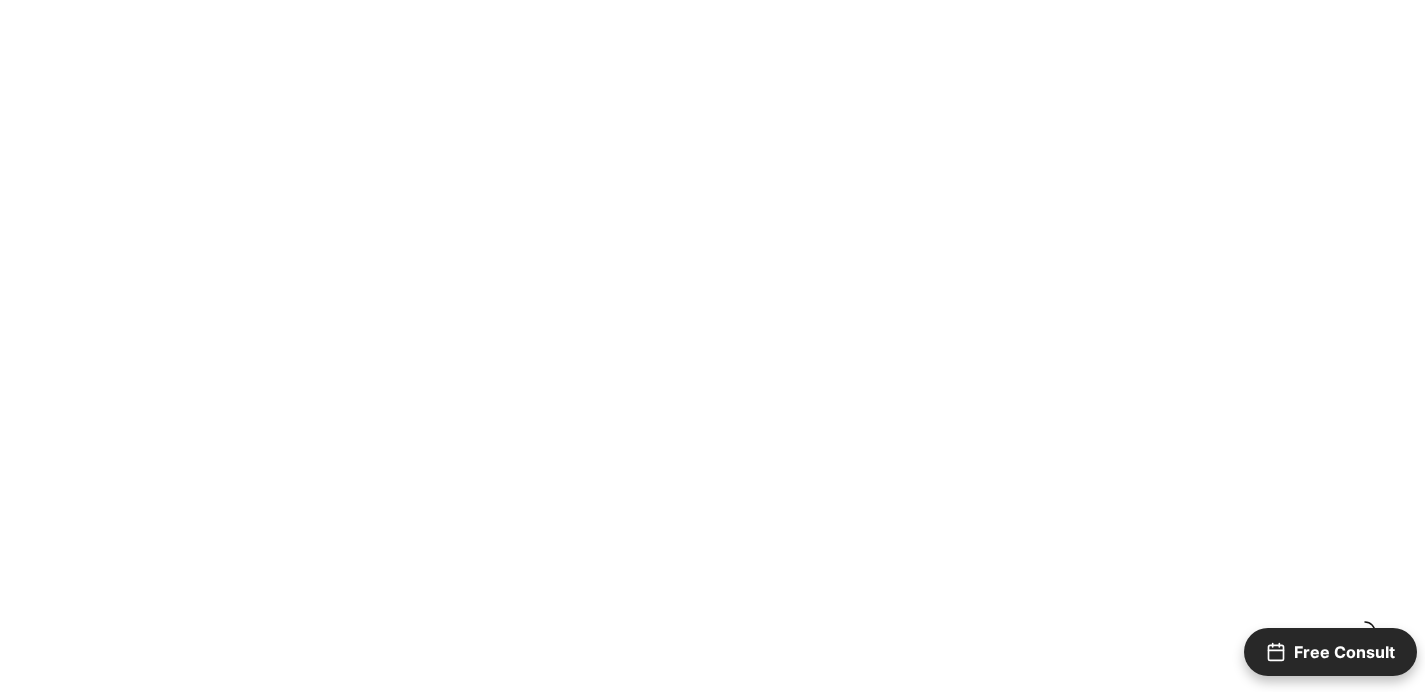 scroll, scrollTop: 0, scrollLeft: 0, axis: both 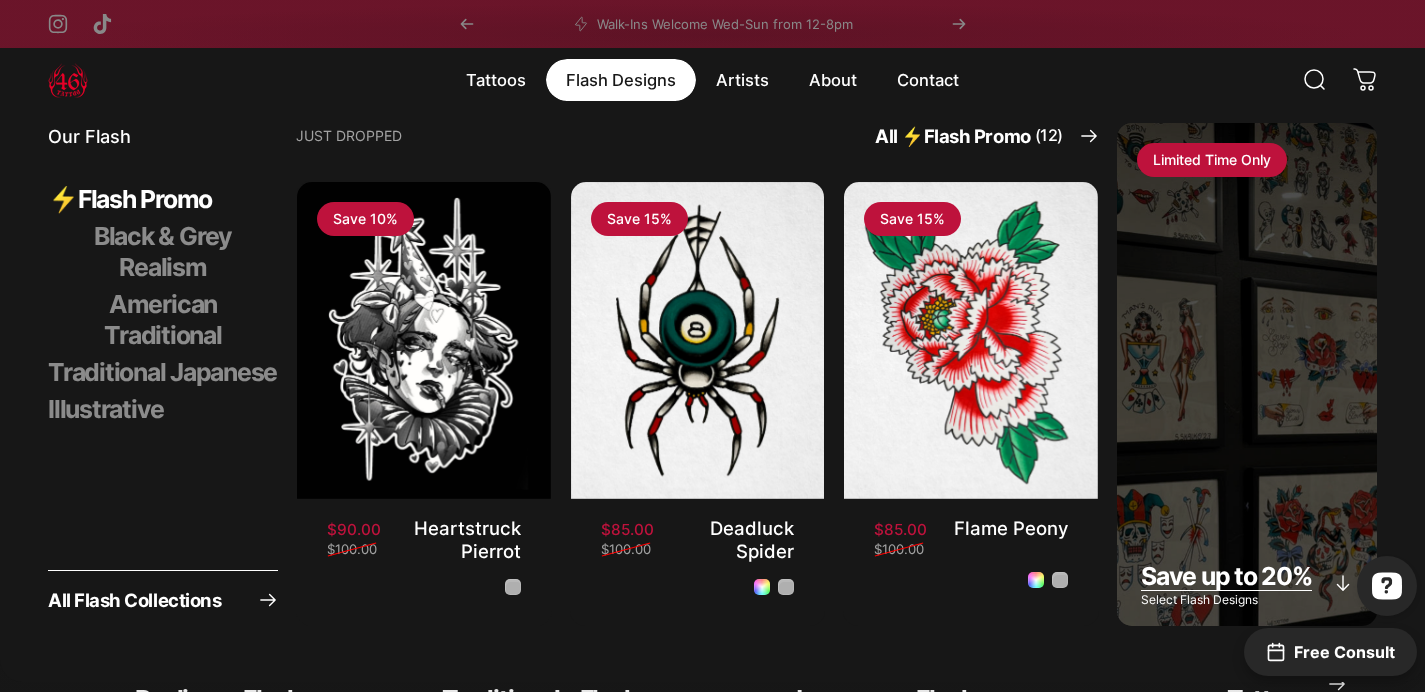 click at bounding box center [1247, 374] 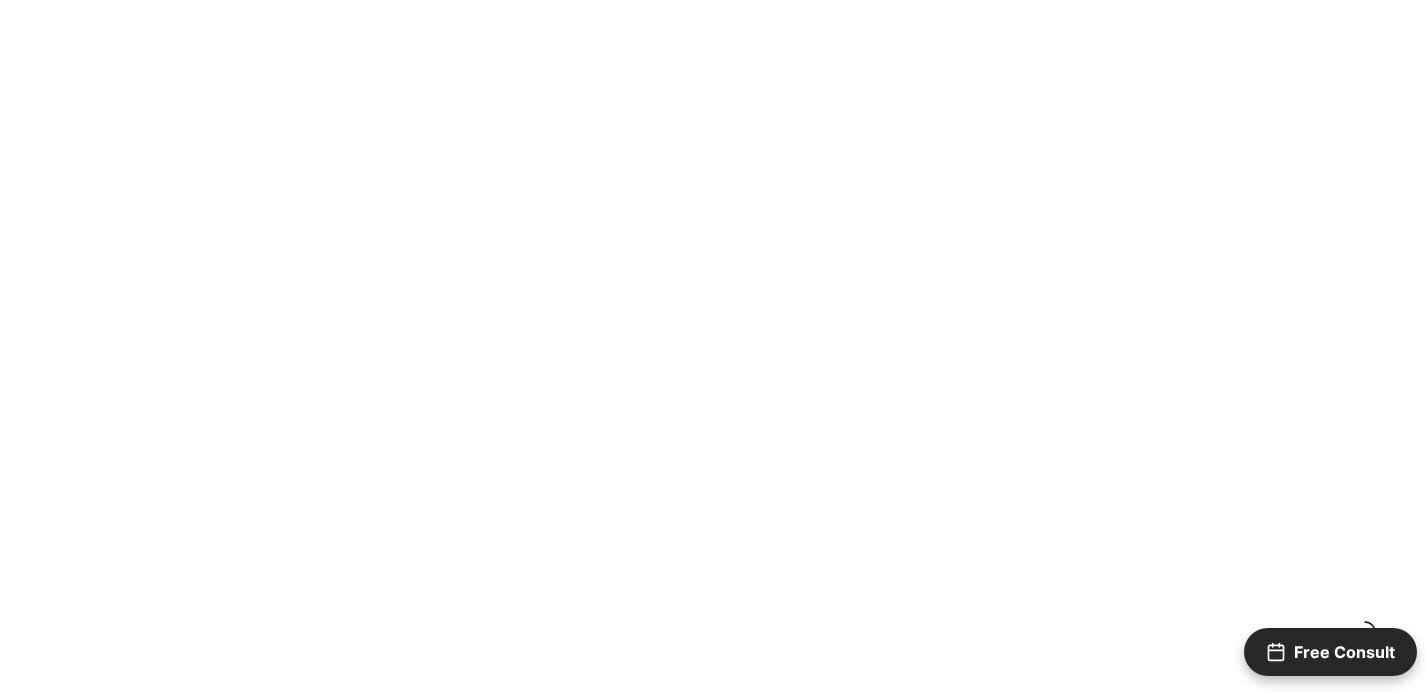 scroll, scrollTop: 0, scrollLeft: 0, axis: both 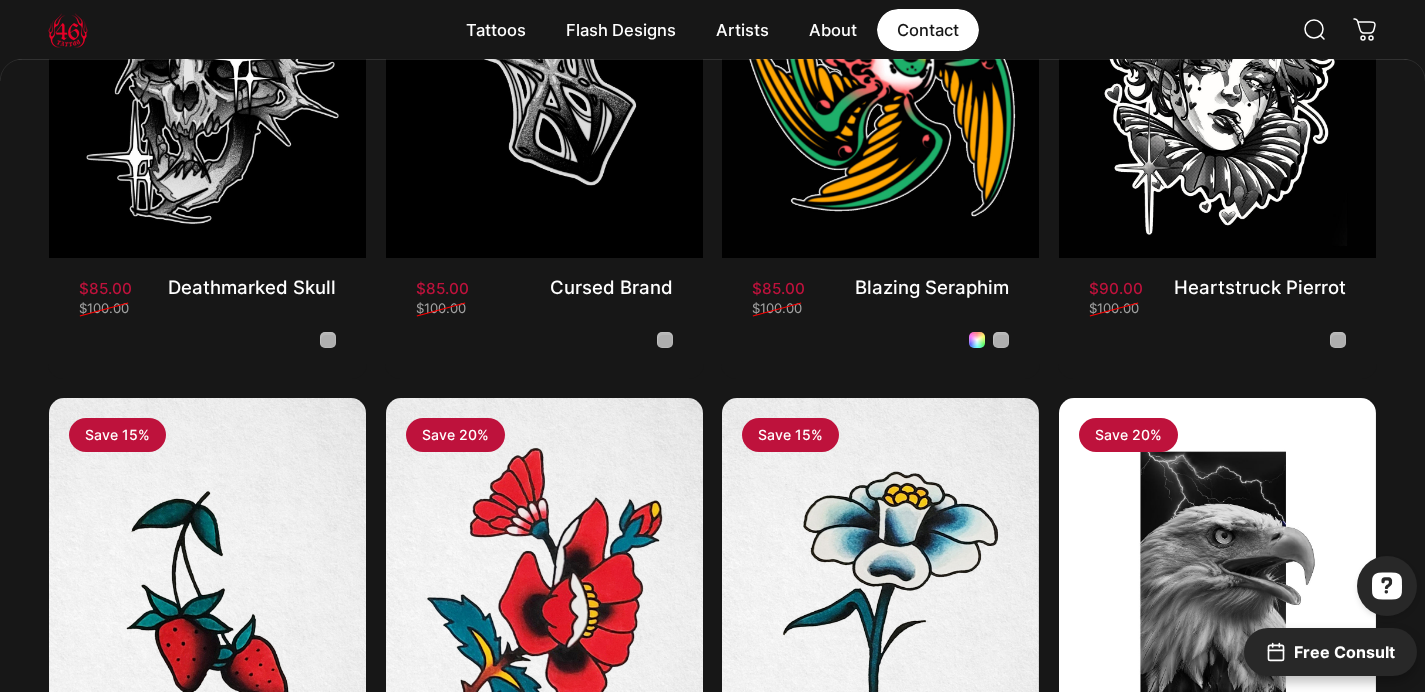 click on "Contact Contact" at bounding box center [928, 30] 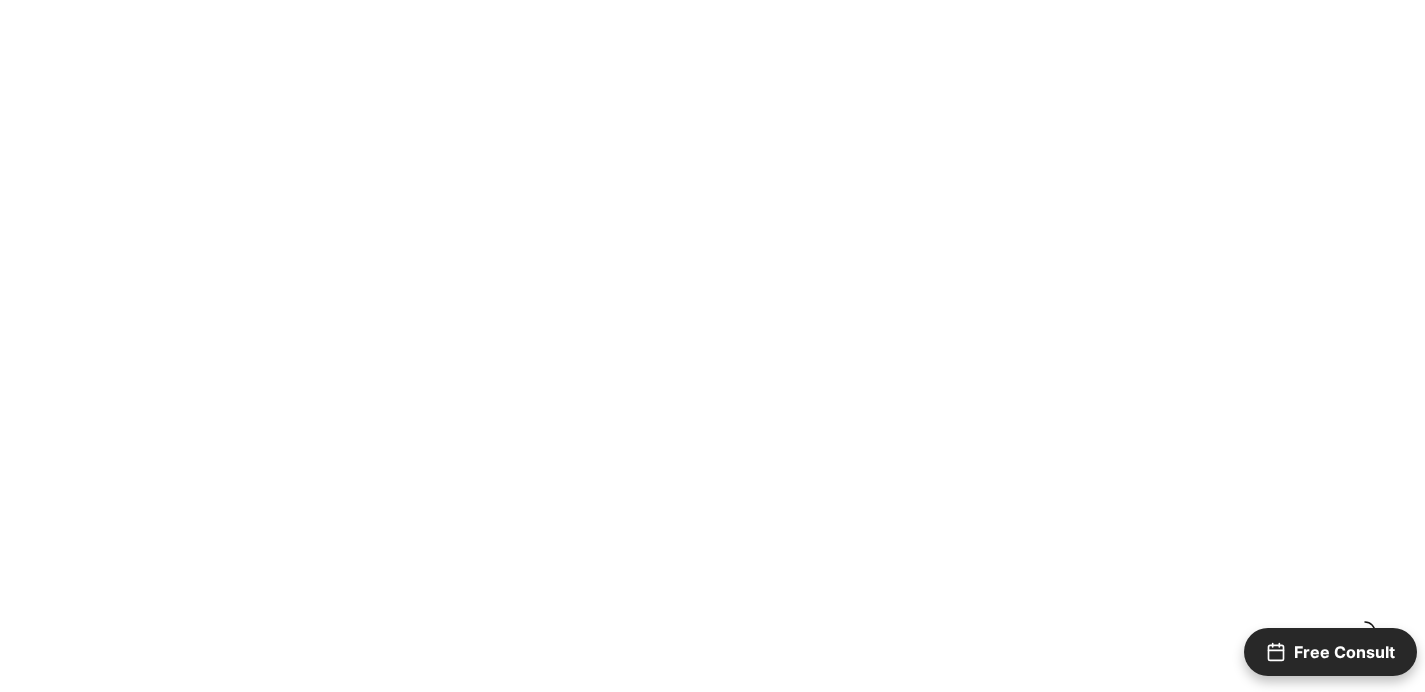 scroll, scrollTop: 0, scrollLeft: 0, axis: both 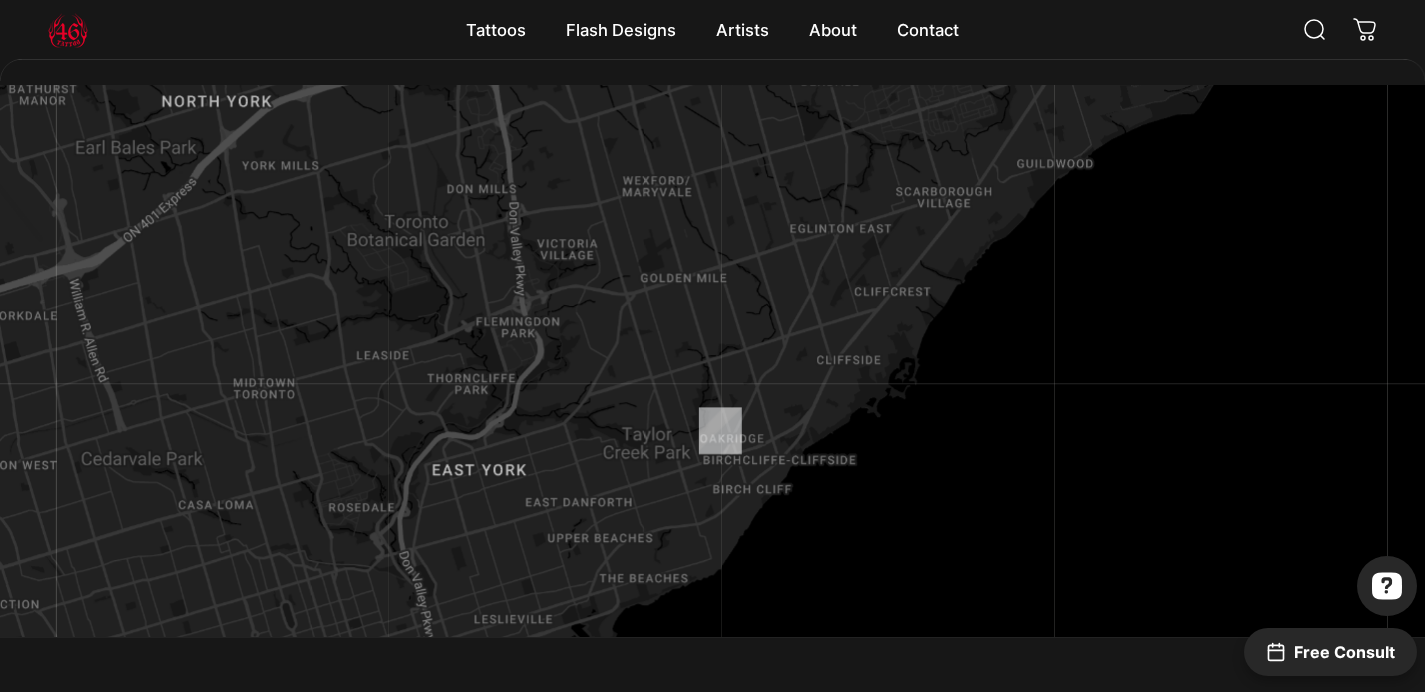 click at bounding box center [712, 372] 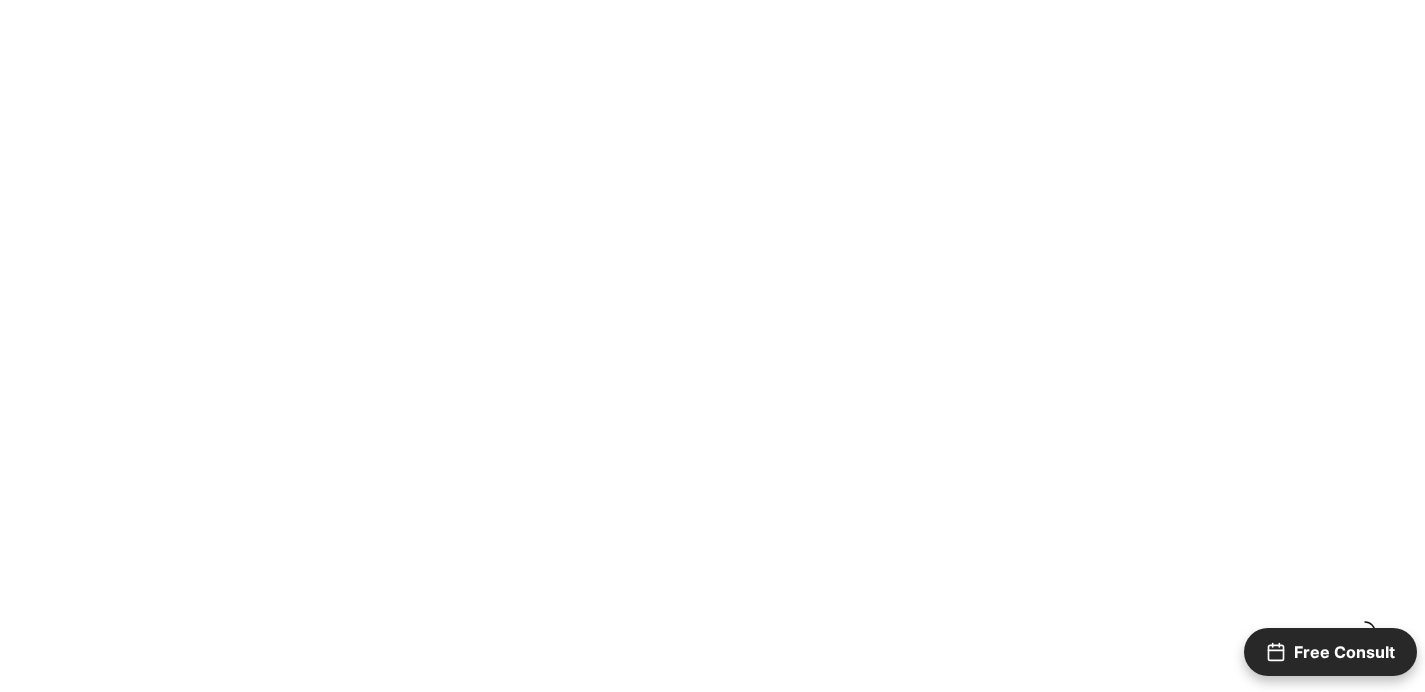 scroll, scrollTop: 0, scrollLeft: 0, axis: both 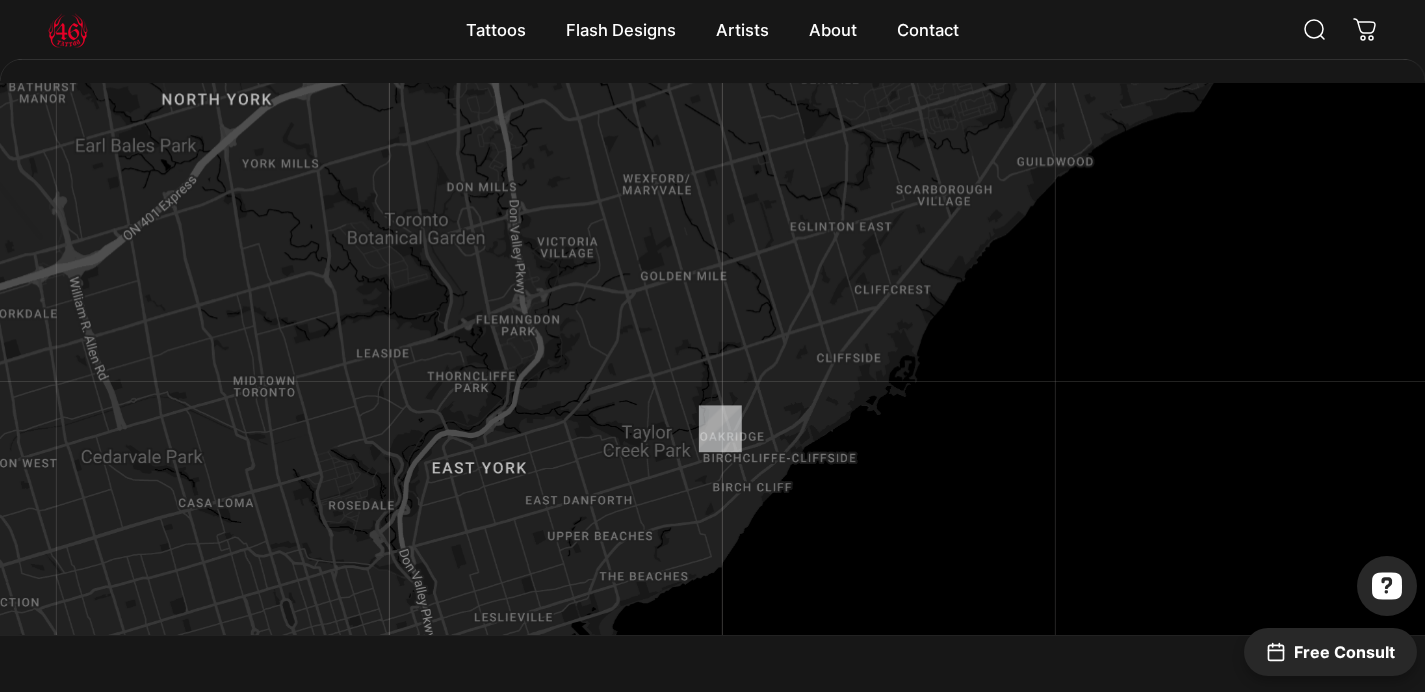 click at bounding box center [712, 370] 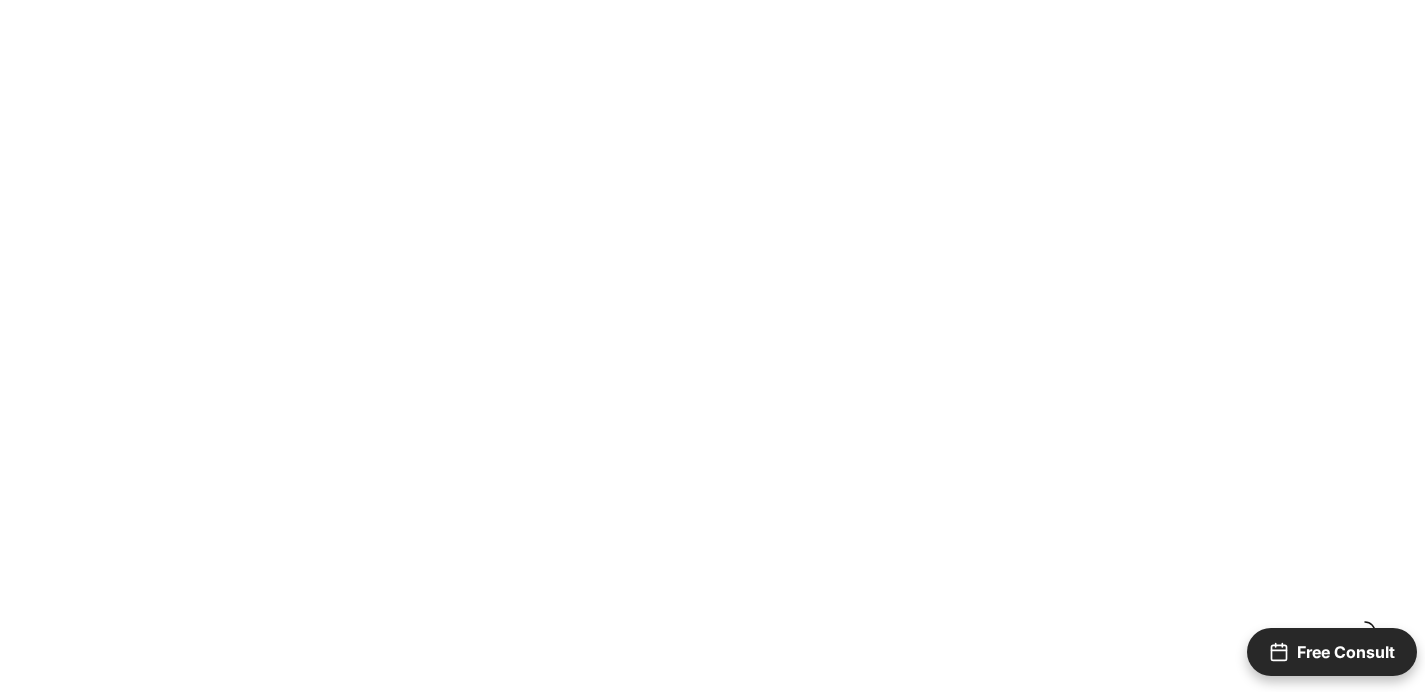 scroll, scrollTop: 0, scrollLeft: 0, axis: both 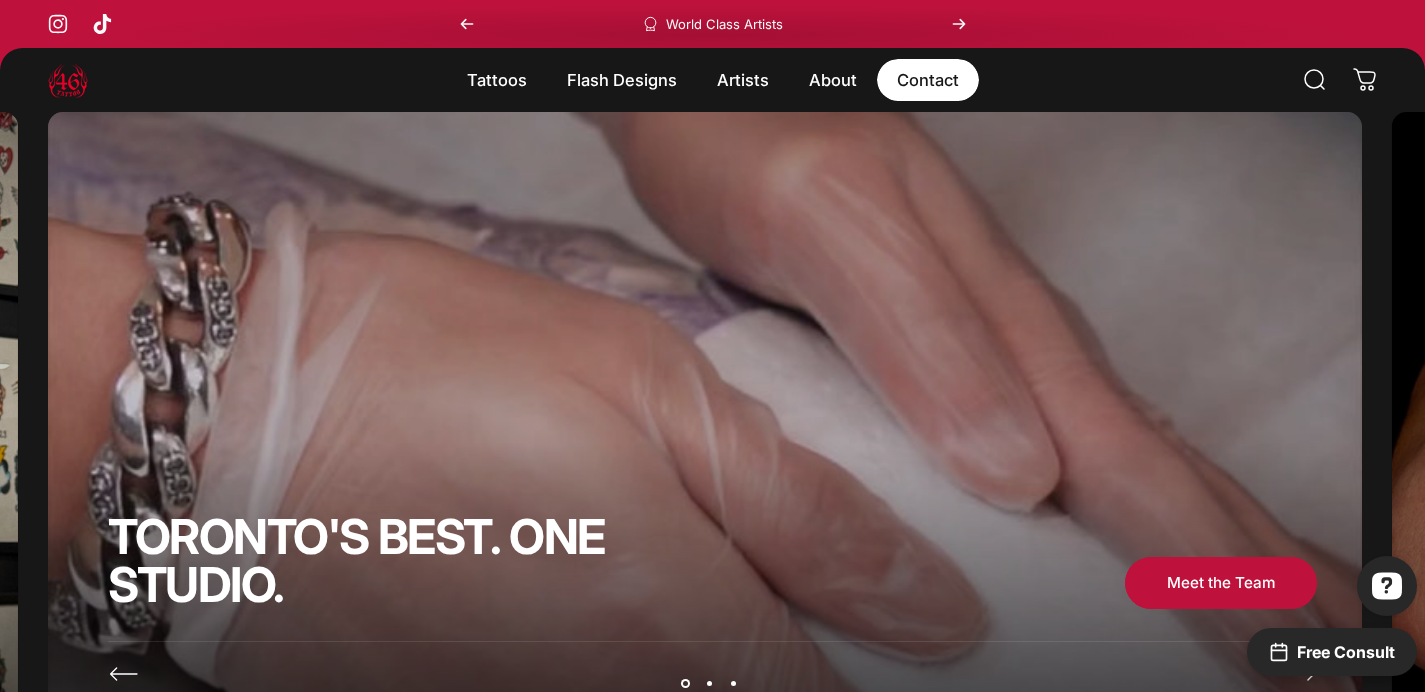 click on "Contact Contact" at bounding box center [928, 80] 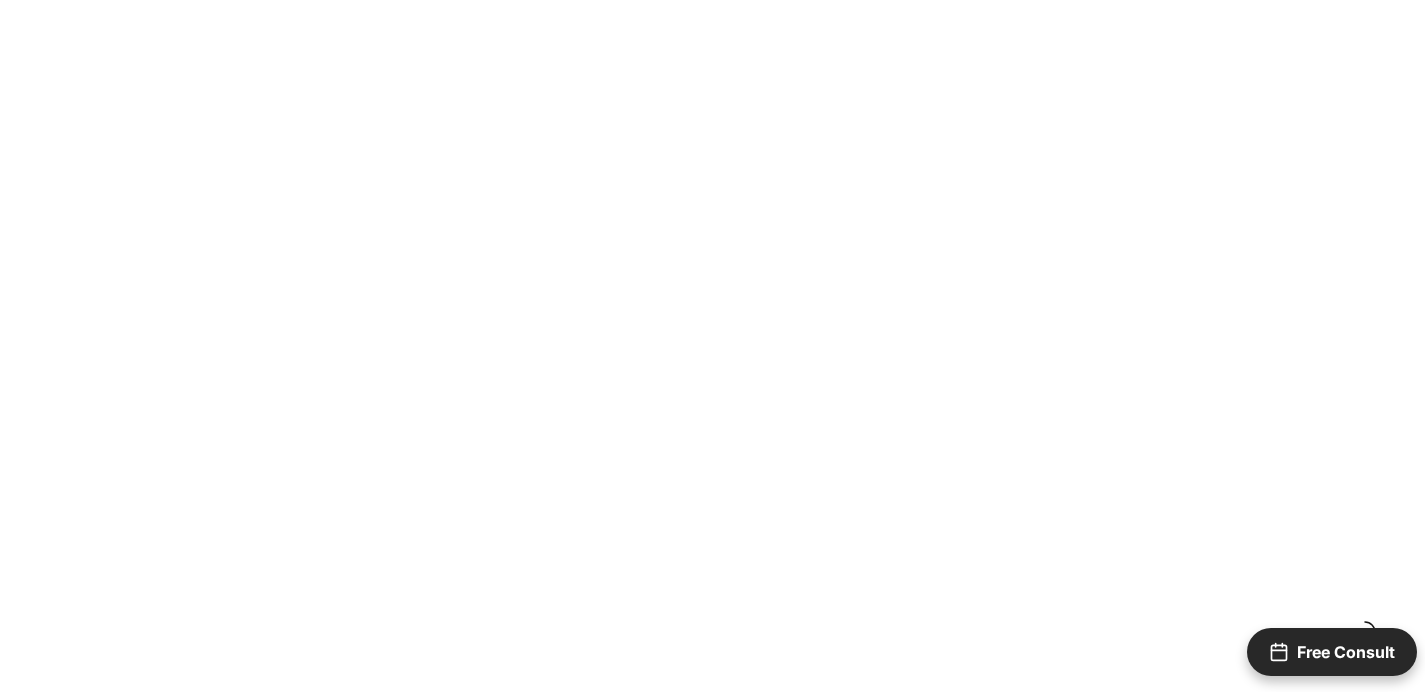 scroll, scrollTop: 0, scrollLeft: 0, axis: both 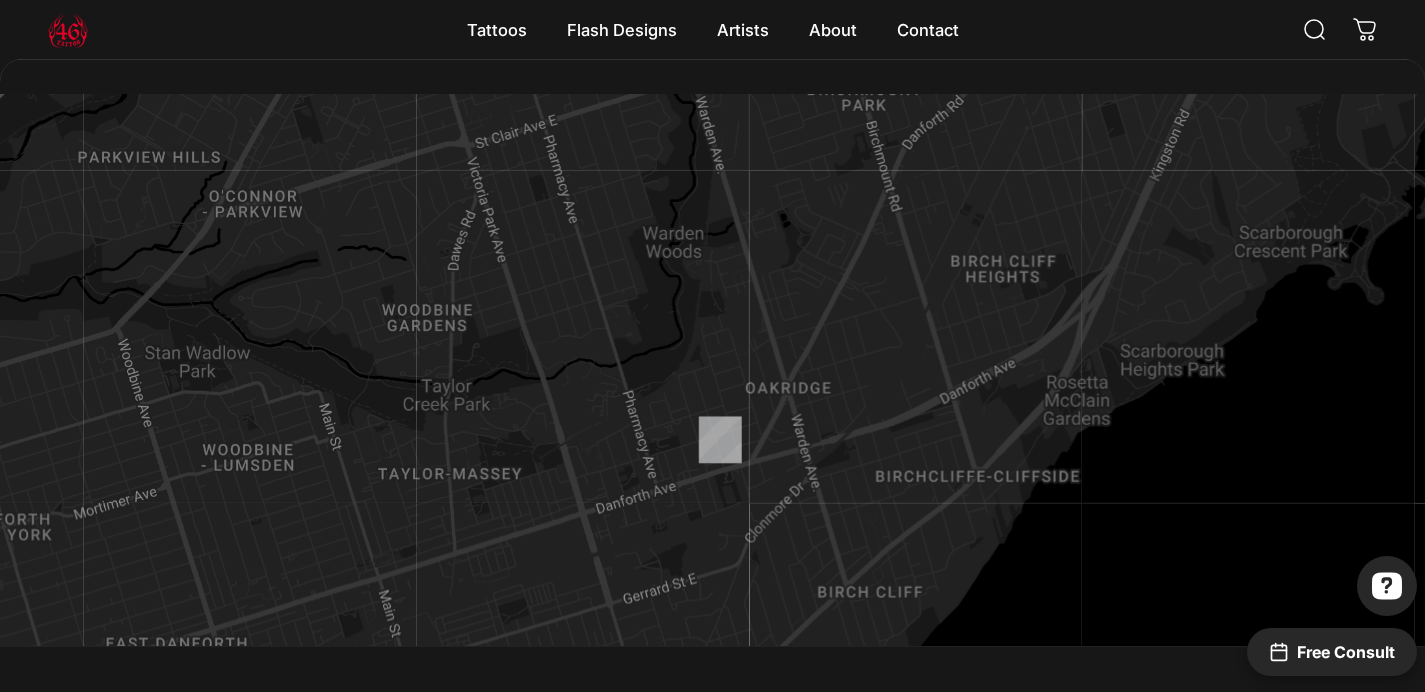 click at bounding box center [712, 381] 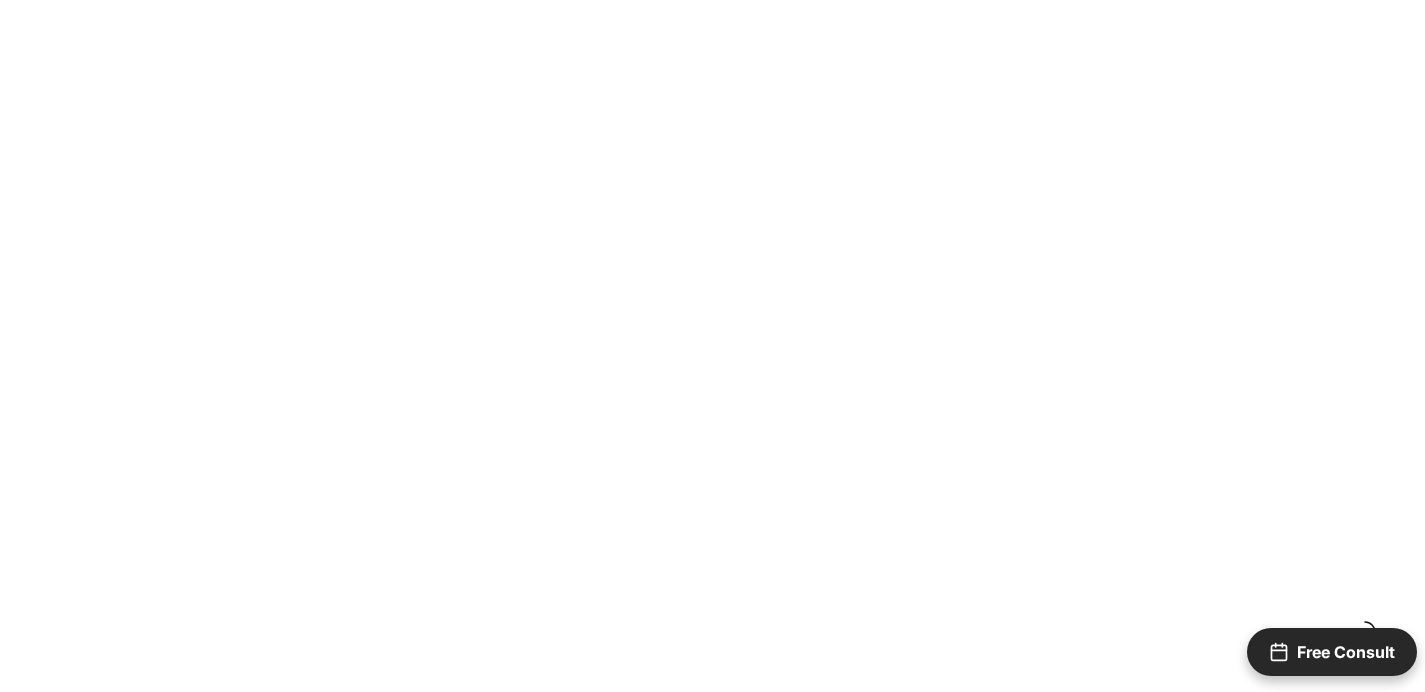 scroll, scrollTop: 0, scrollLeft: 0, axis: both 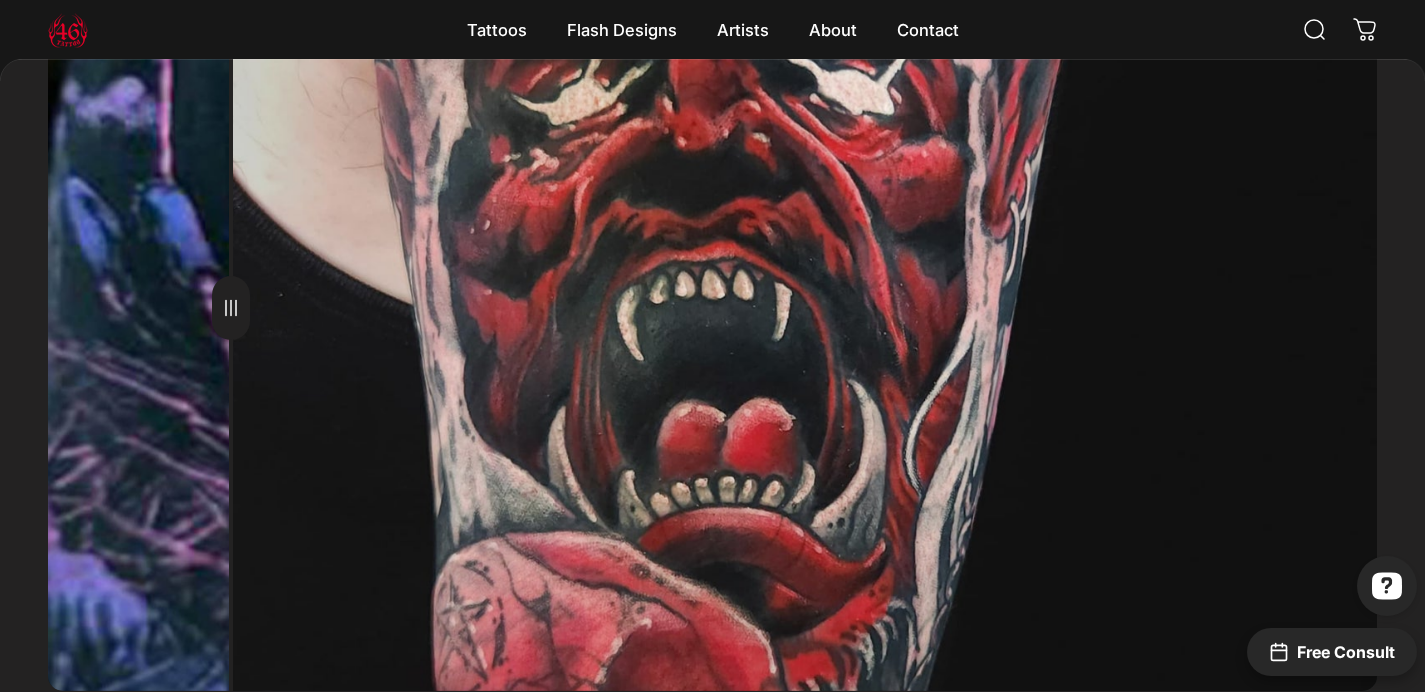 drag, startPoint x: 719, startPoint y: 316, endPoint x: 231, endPoint y: 335, distance: 488.36975 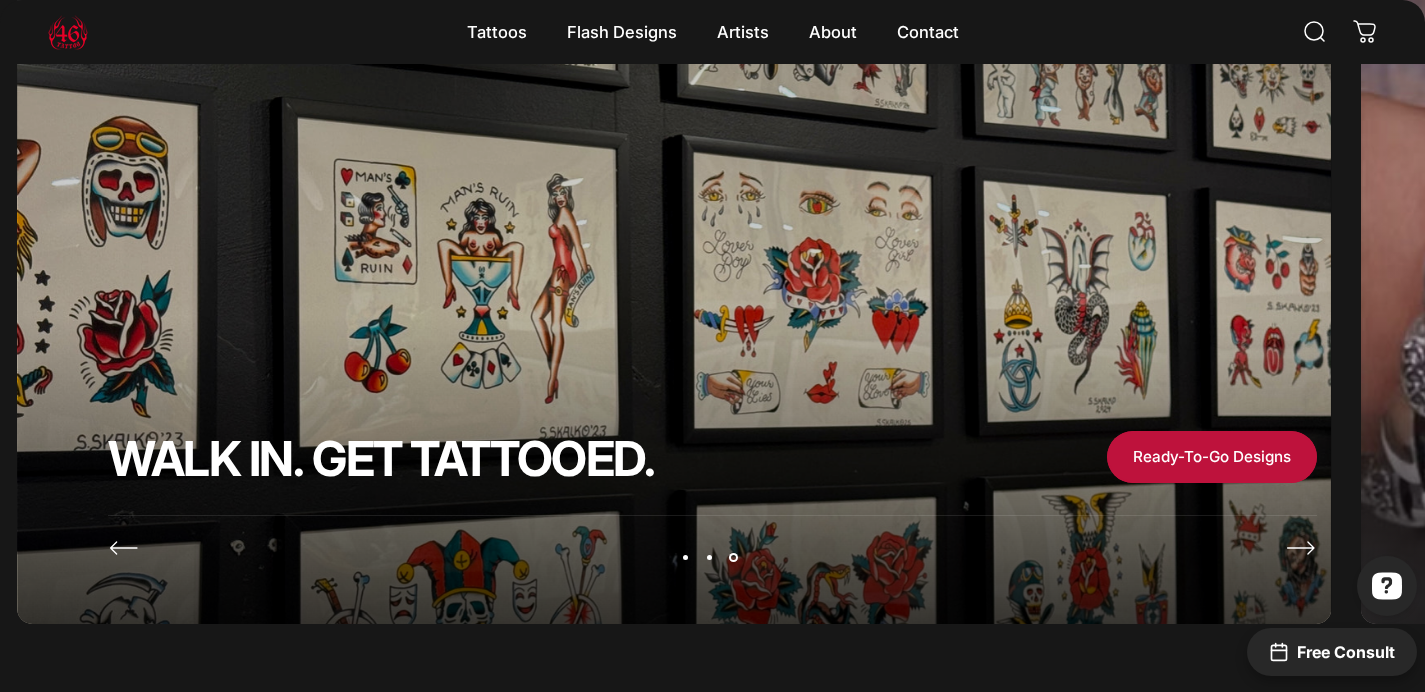 scroll, scrollTop: 0, scrollLeft: 0, axis: both 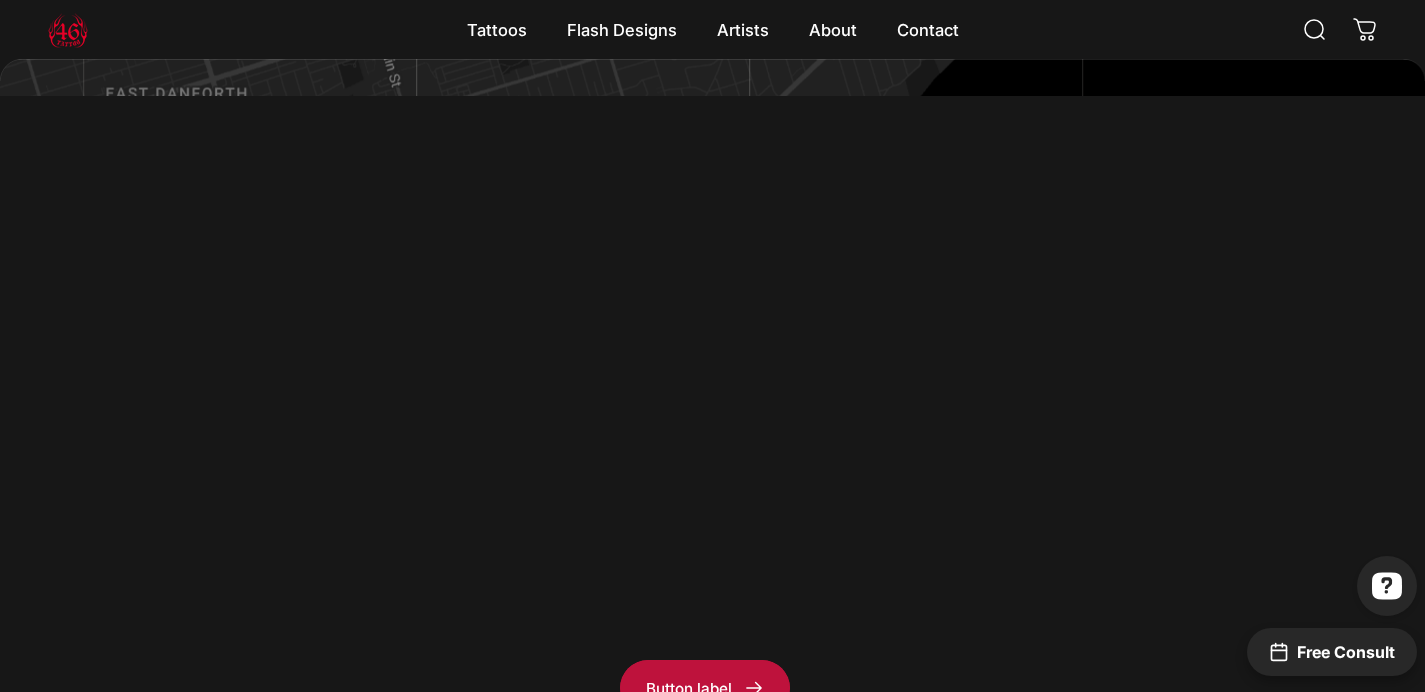 drag, startPoint x: 790, startPoint y: 416, endPoint x: 491, endPoint y: 296, distance: 322.18164 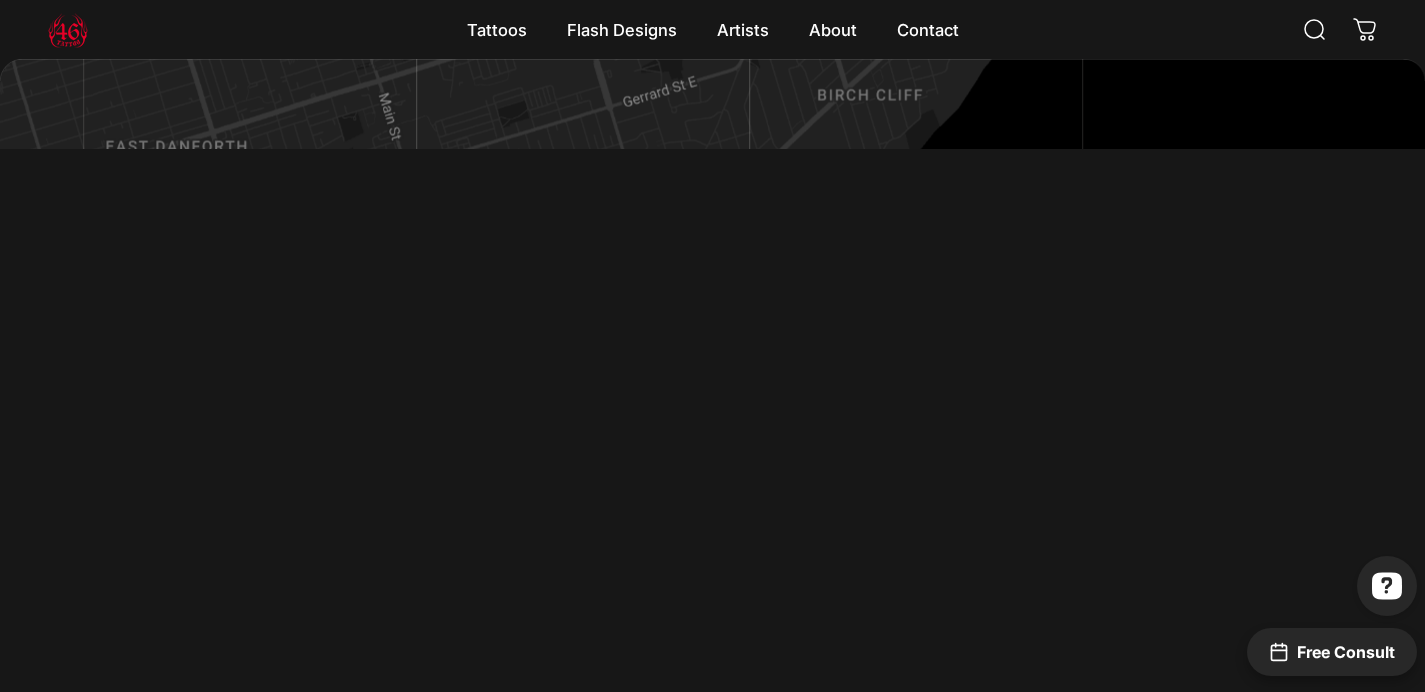 scroll, scrollTop: 2354, scrollLeft: 0, axis: vertical 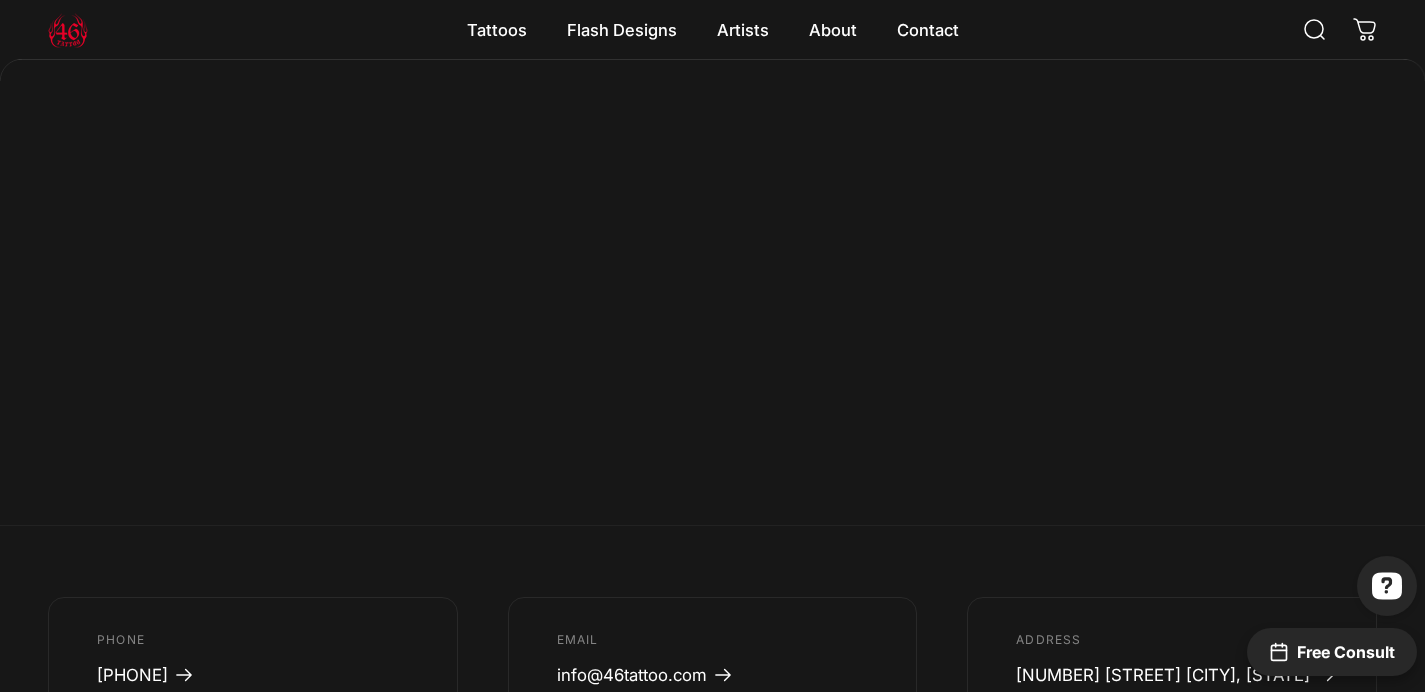 click on "PHONE
[PHONE]
EMAIL
[EMAIL]
ADDRESS
[NUMBER] [STREET] [CITY], [STATE]" at bounding box center (712, 657) 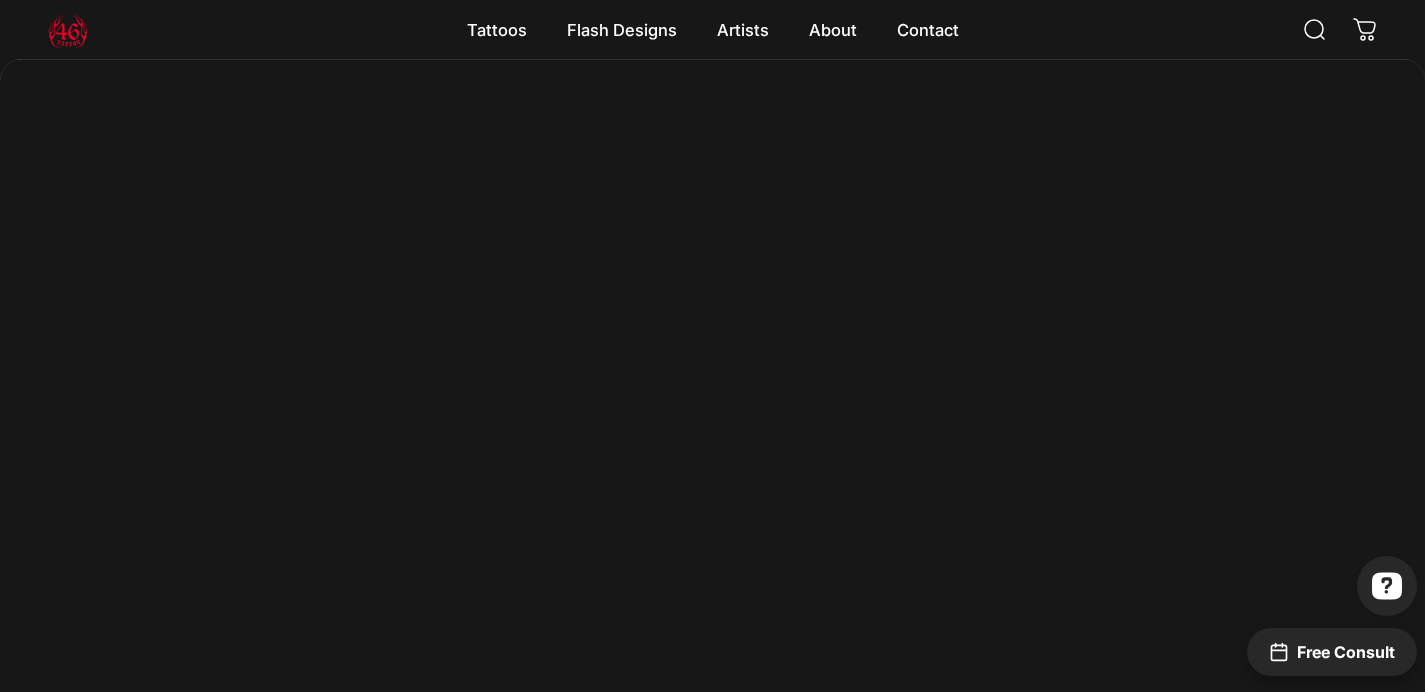 scroll, scrollTop: 1572, scrollLeft: 0, axis: vertical 